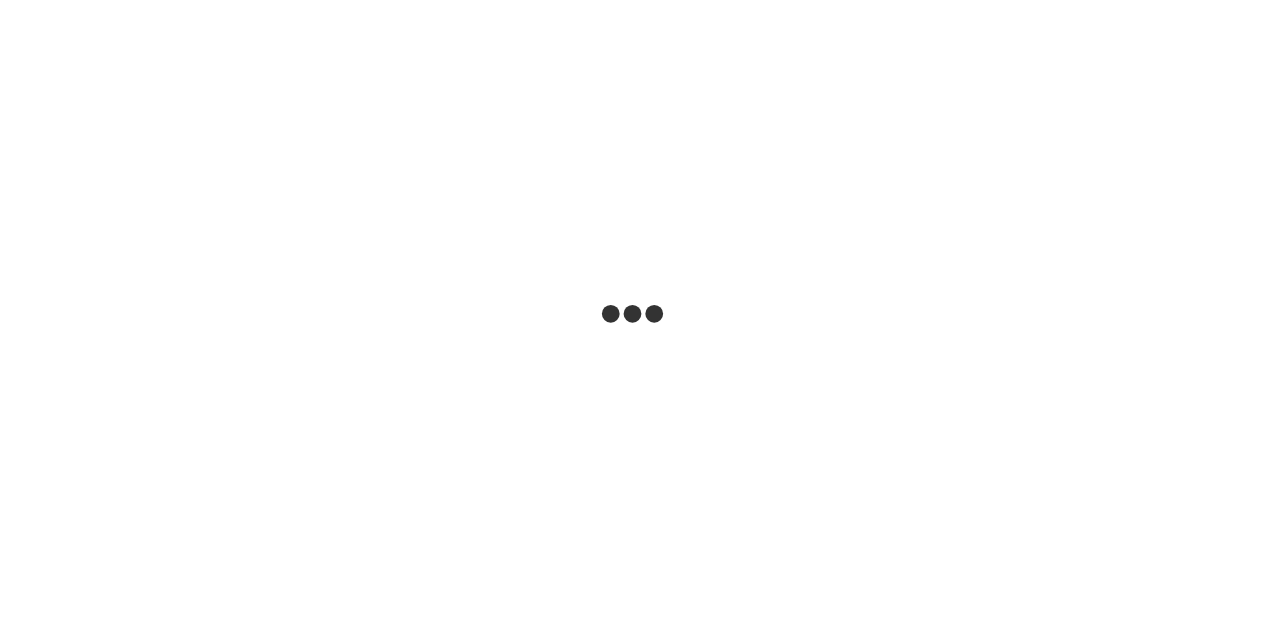 scroll, scrollTop: 0, scrollLeft: 0, axis: both 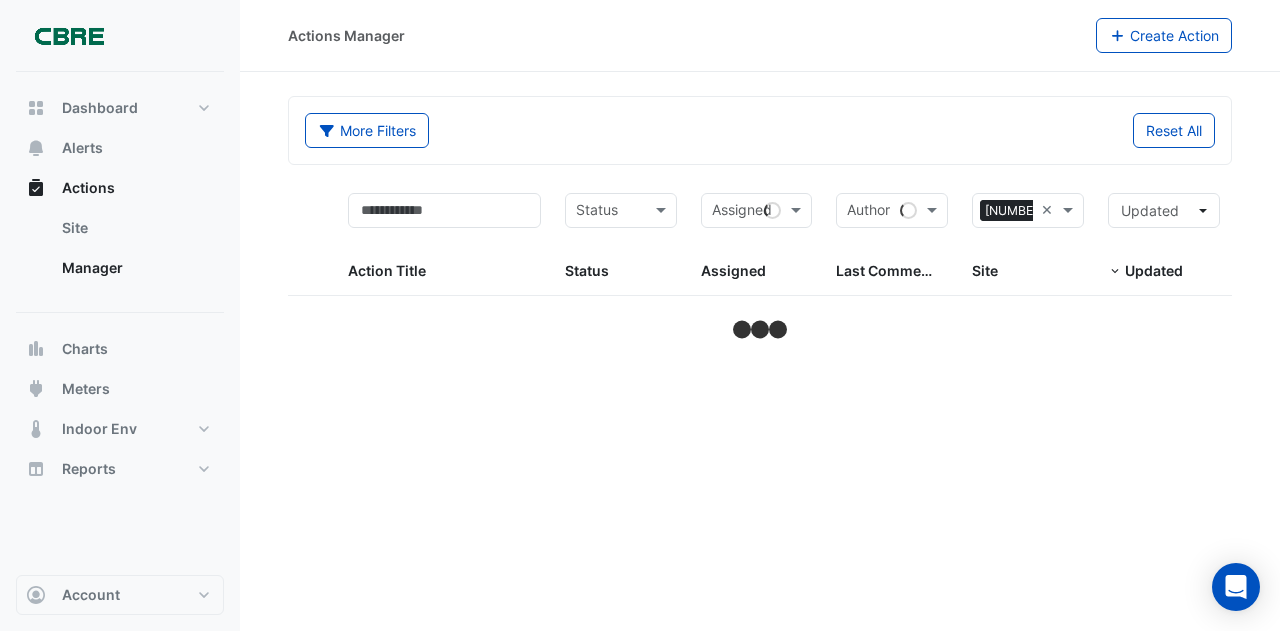 select on "***" 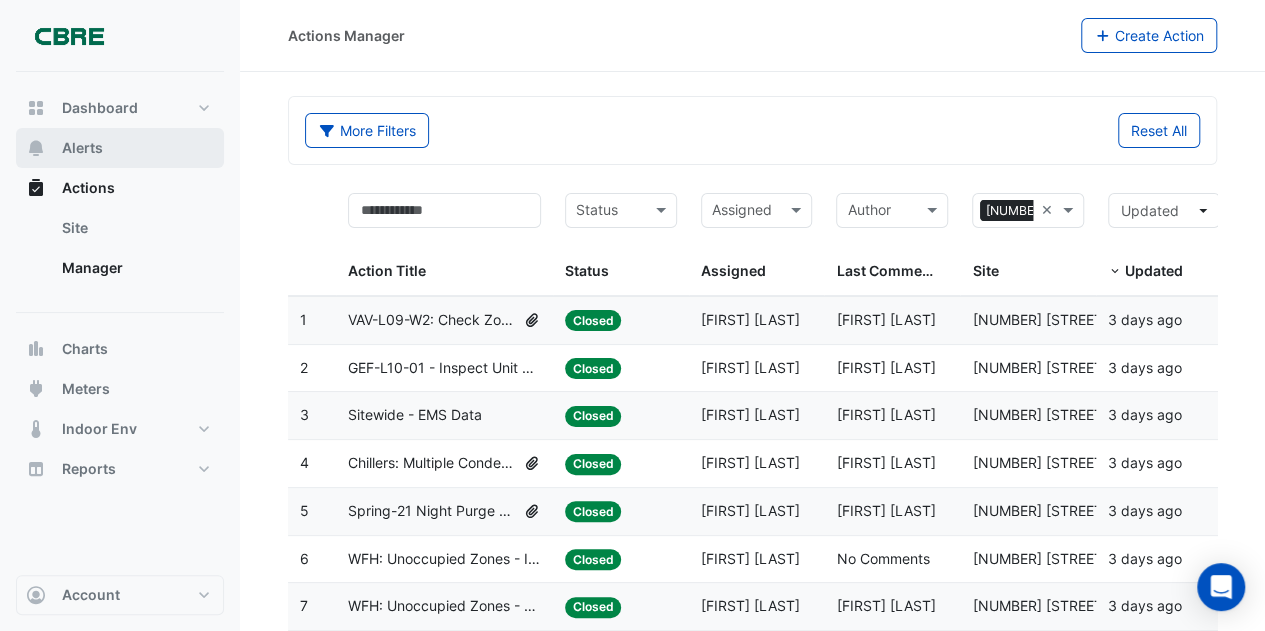 click on "Alerts" at bounding box center [82, 148] 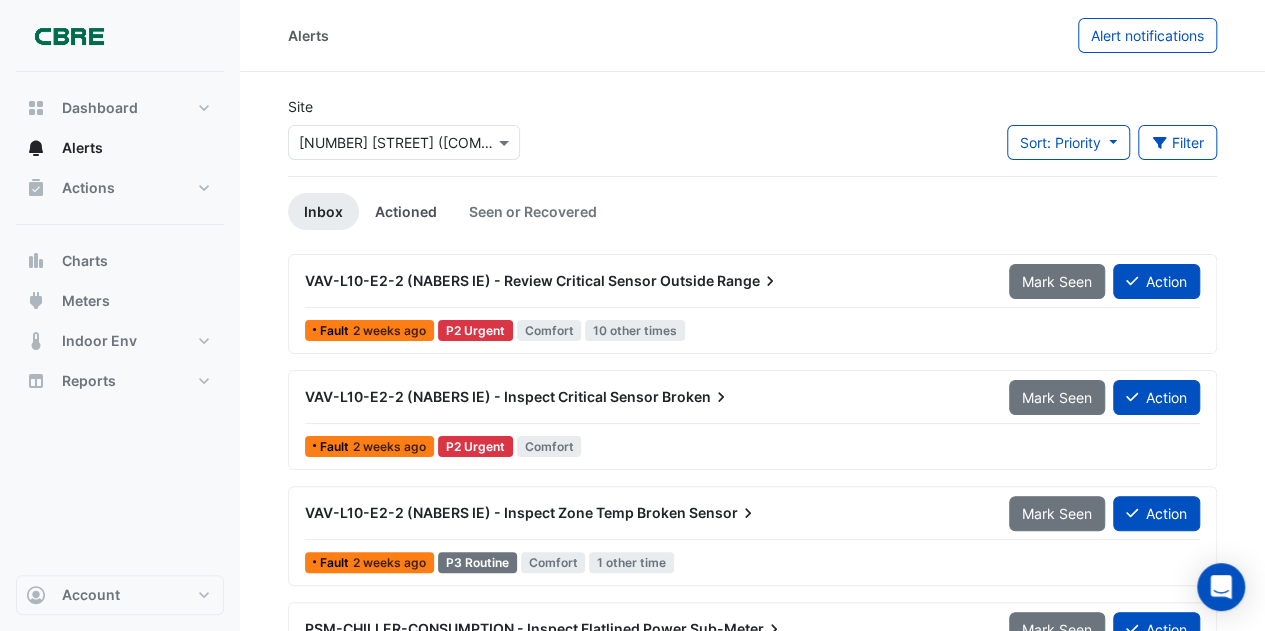 click on "Actioned" at bounding box center (406, 211) 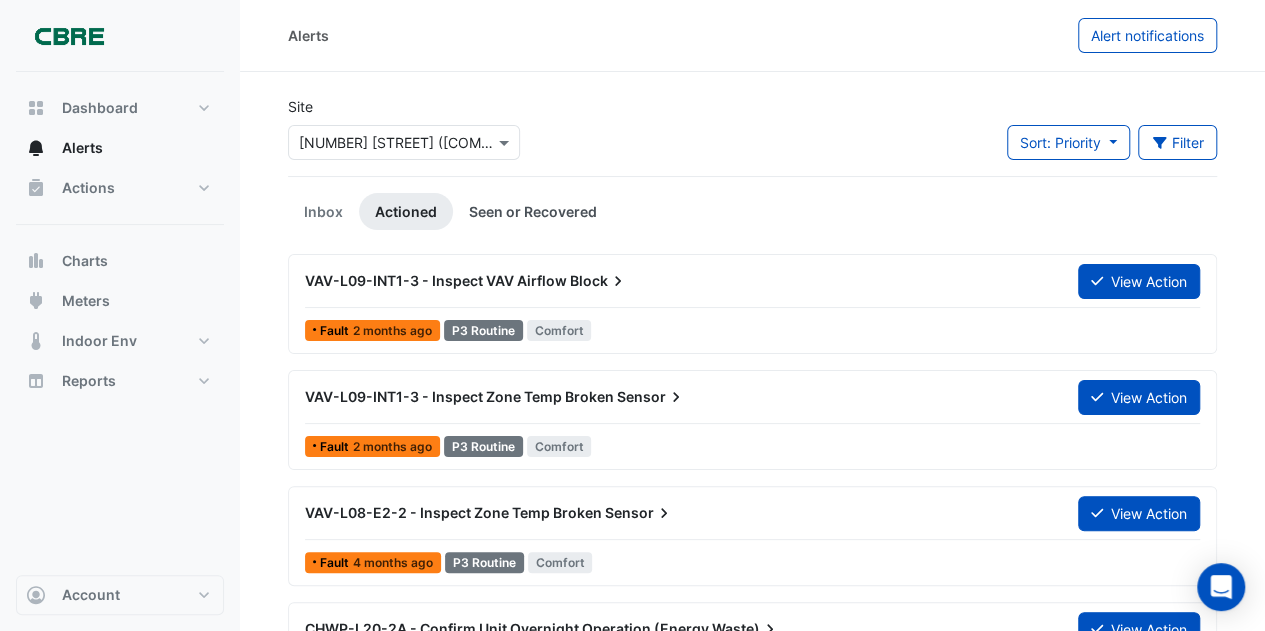 click on "Seen or Recovered" at bounding box center (533, 211) 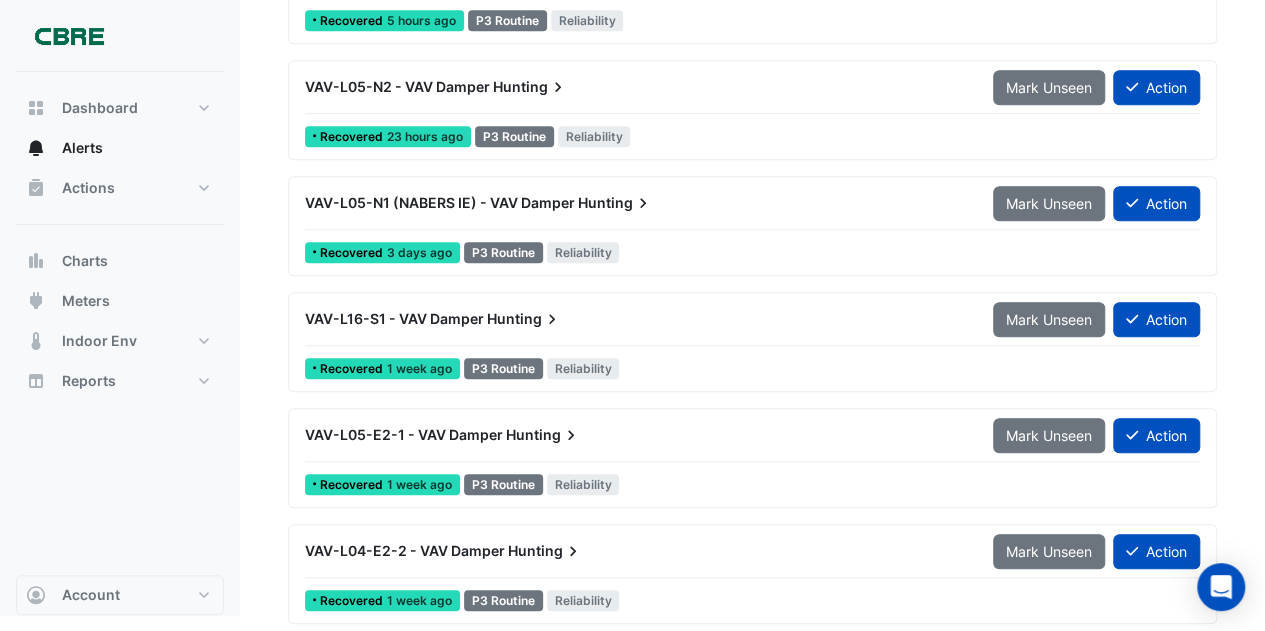scroll, scrollTop: 0, scrollLeft: 0, axis: both 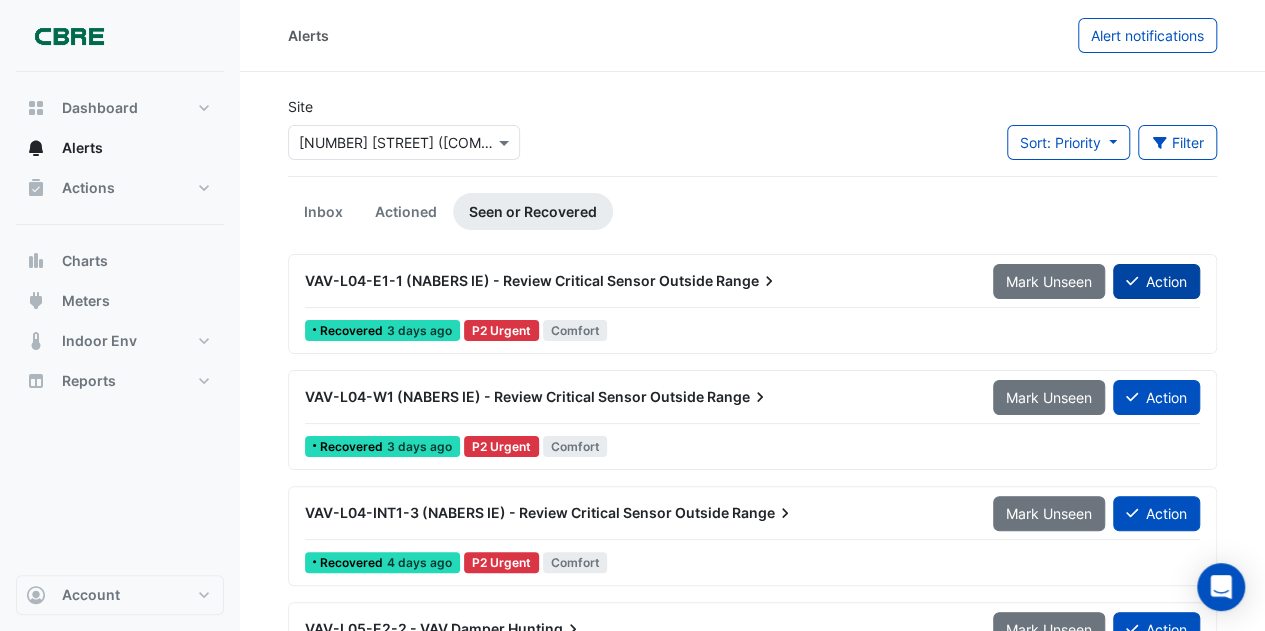 click on "Action" at bounding box center [1156, 281] 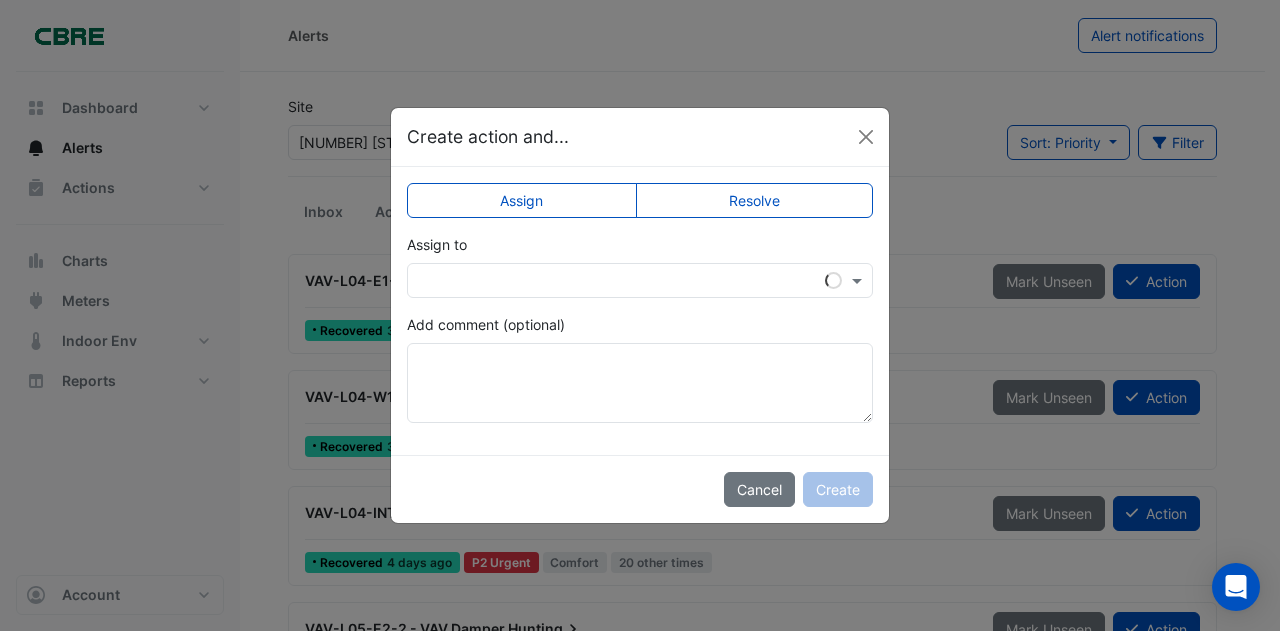 click on "Assign
Resolve
Assign to
Add comment (optional)" 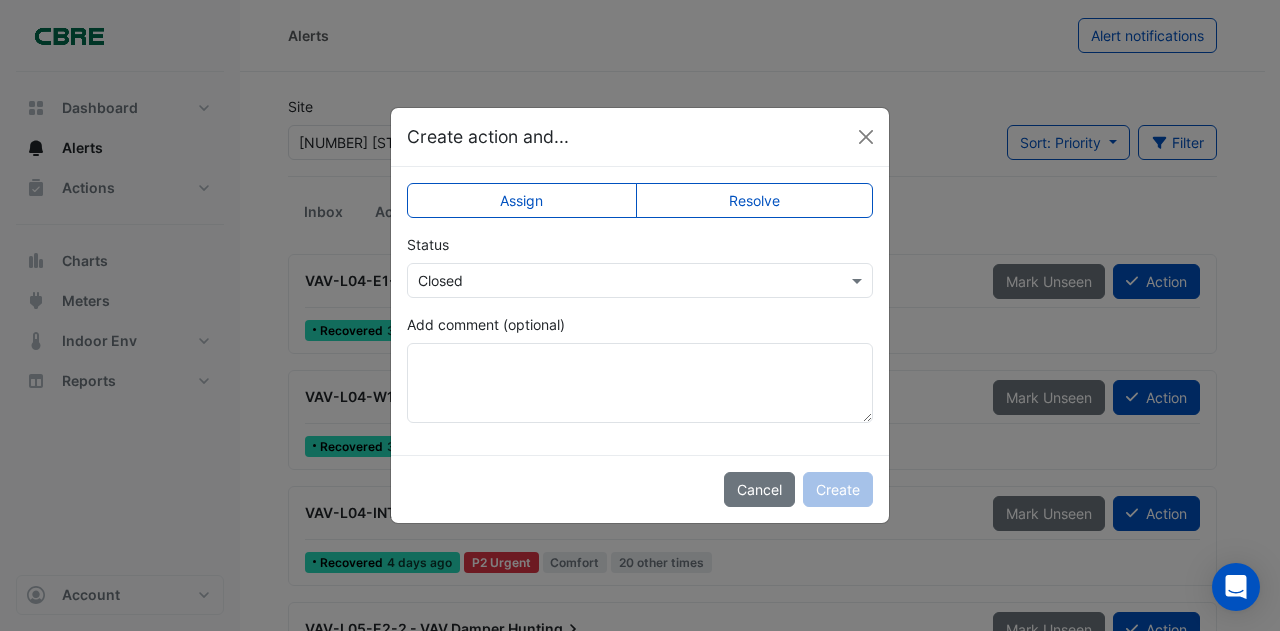 click on "Cancel
Create" 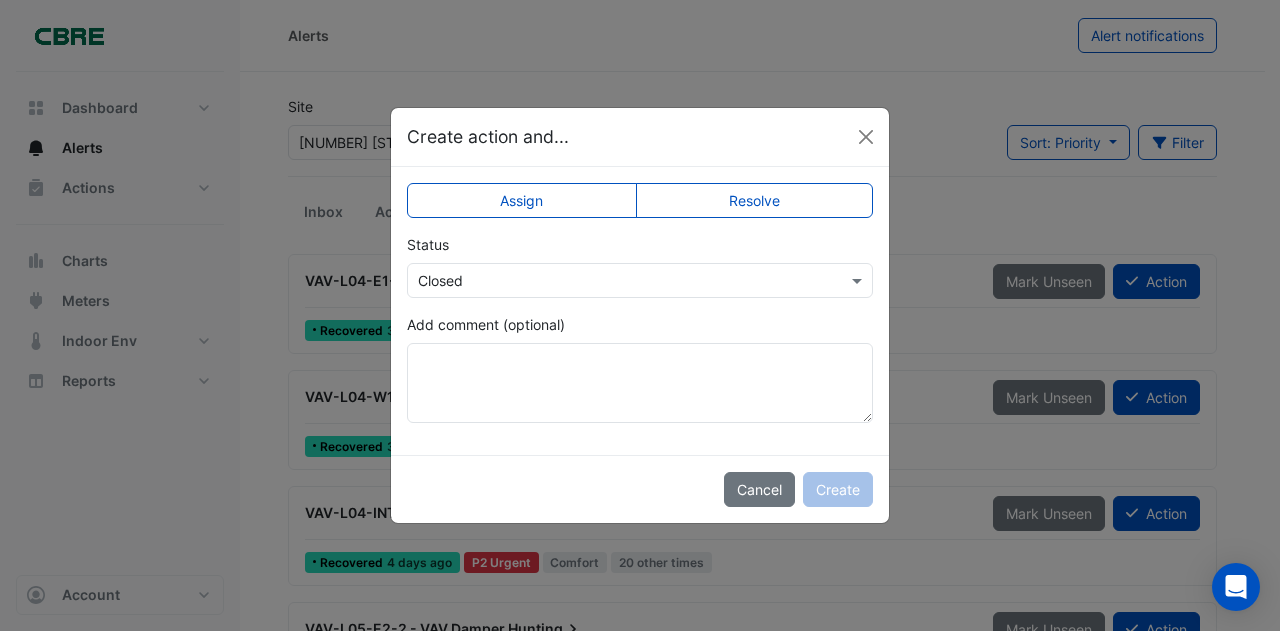 click on "Resolve" 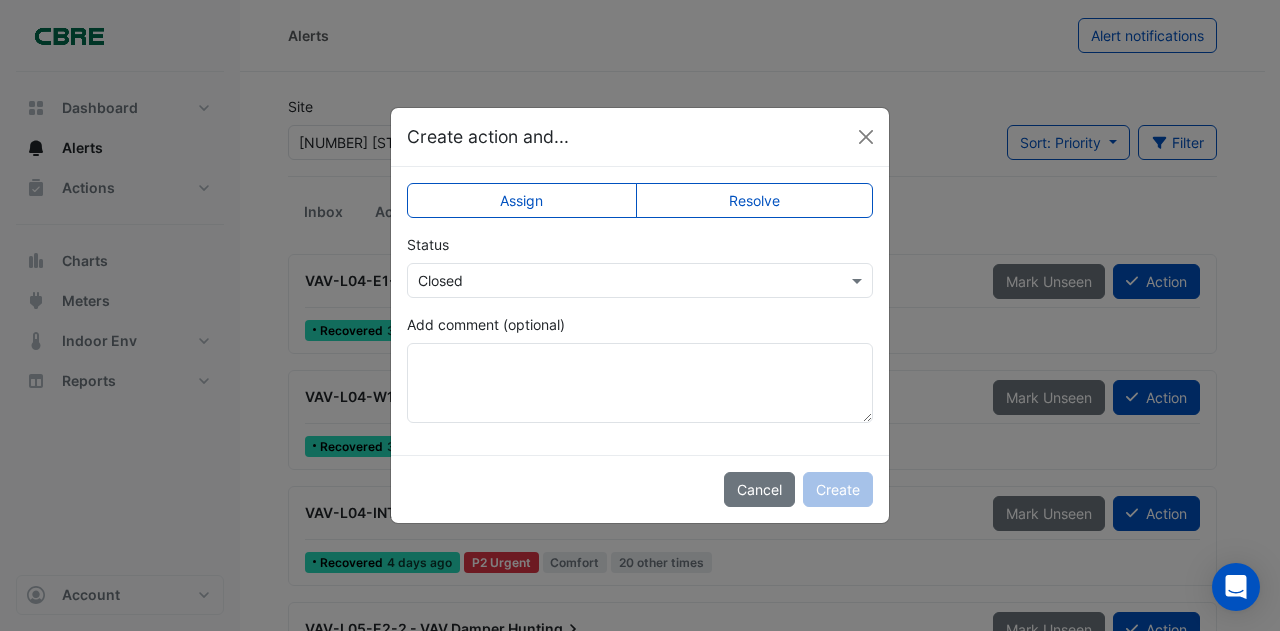 drag, startPoint x: 837, startPoint y: 481, endPoint x: 818, endPoint y: 364, distance: 118.5327 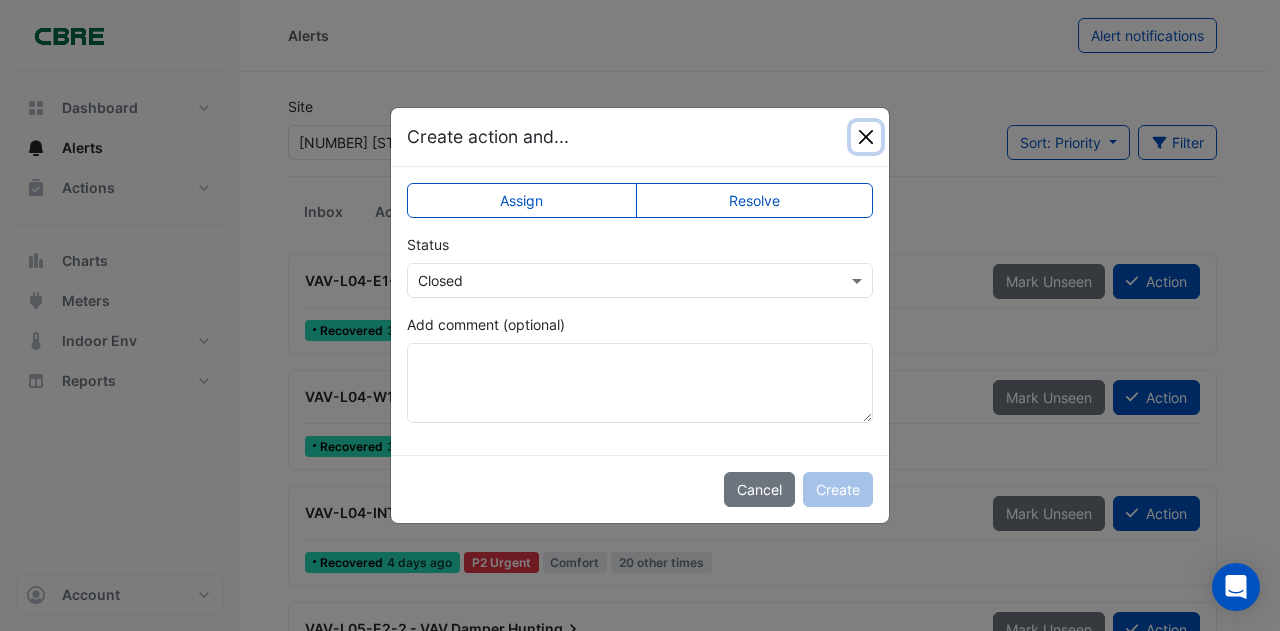 click 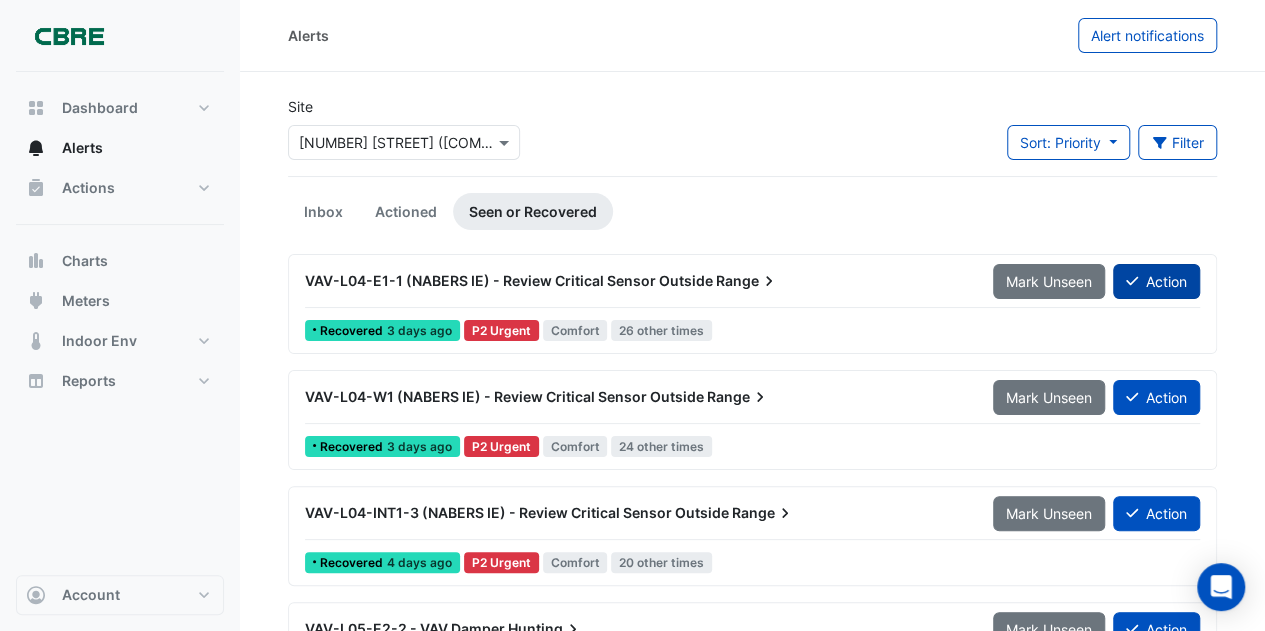 click on "Action" at bounding box center (1156, 281) 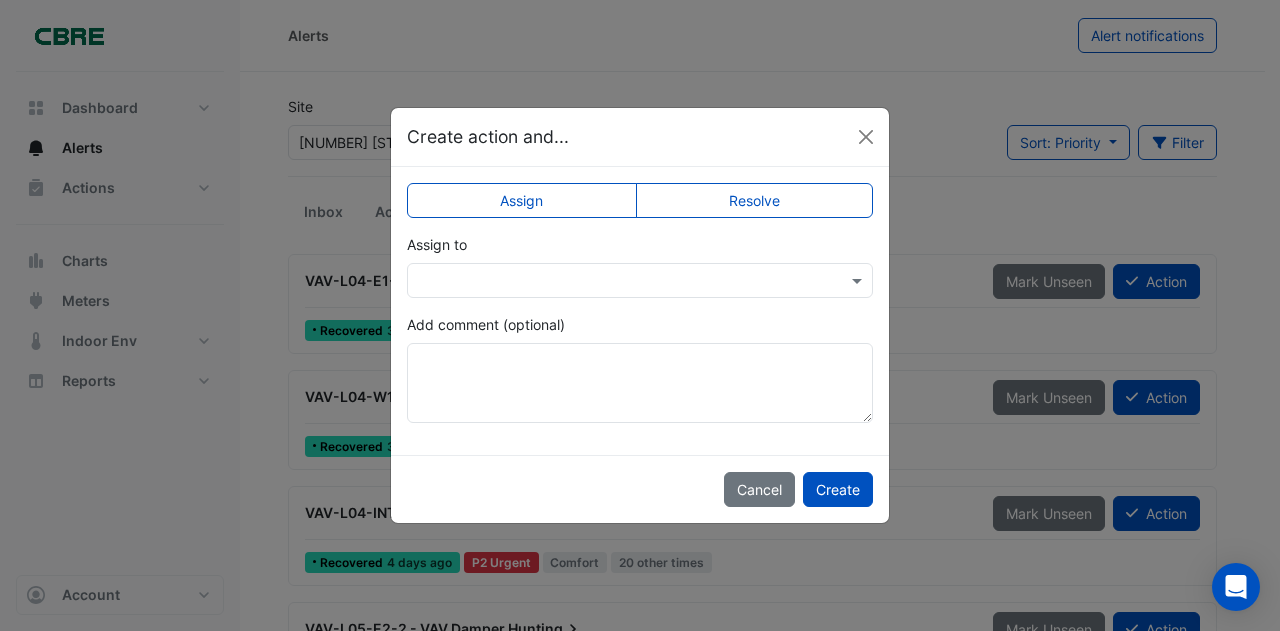 click on "Resolve" 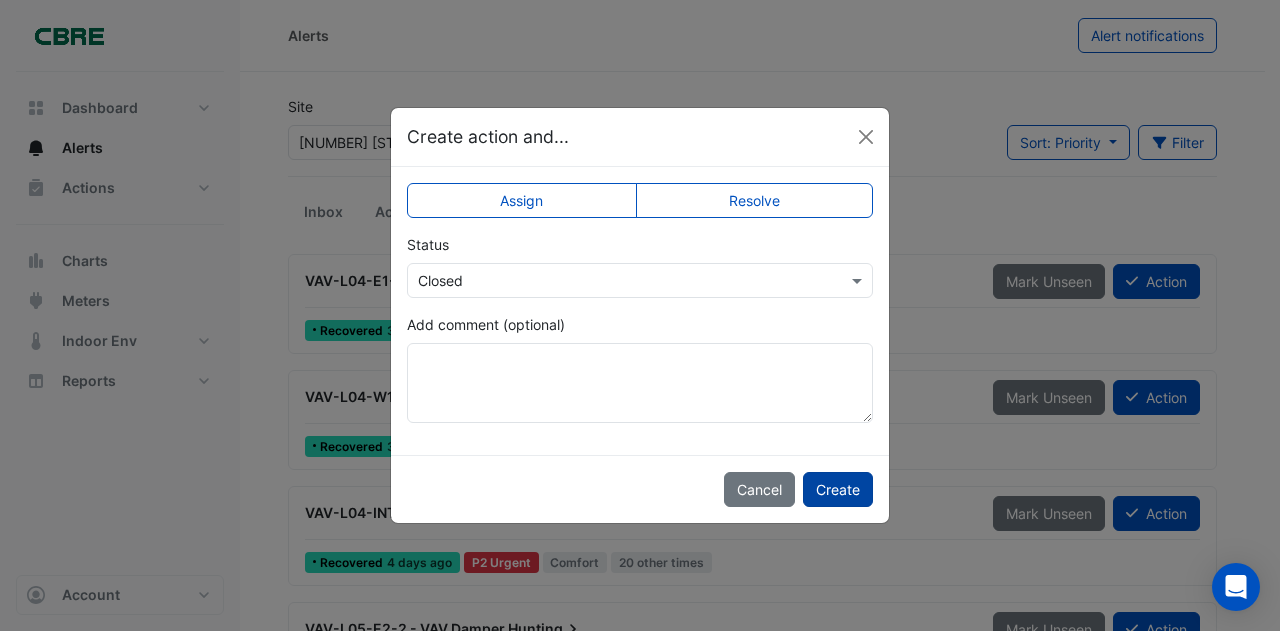 click on "Create" 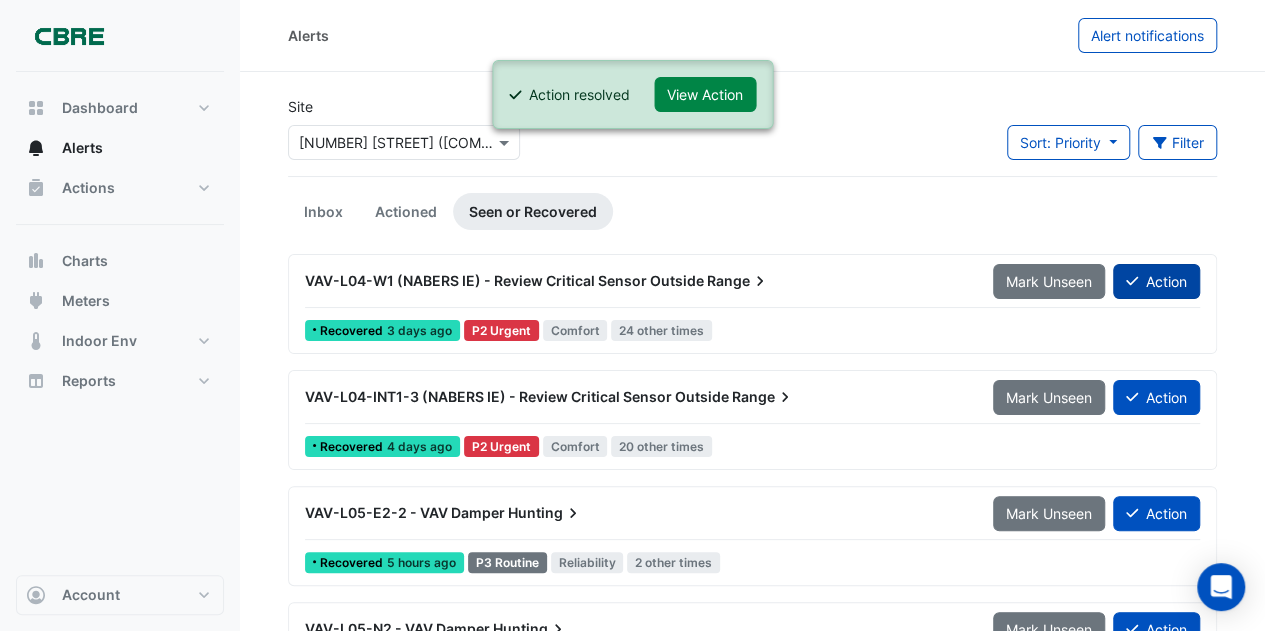 click on "Action" at bounding box center [1156, 281] 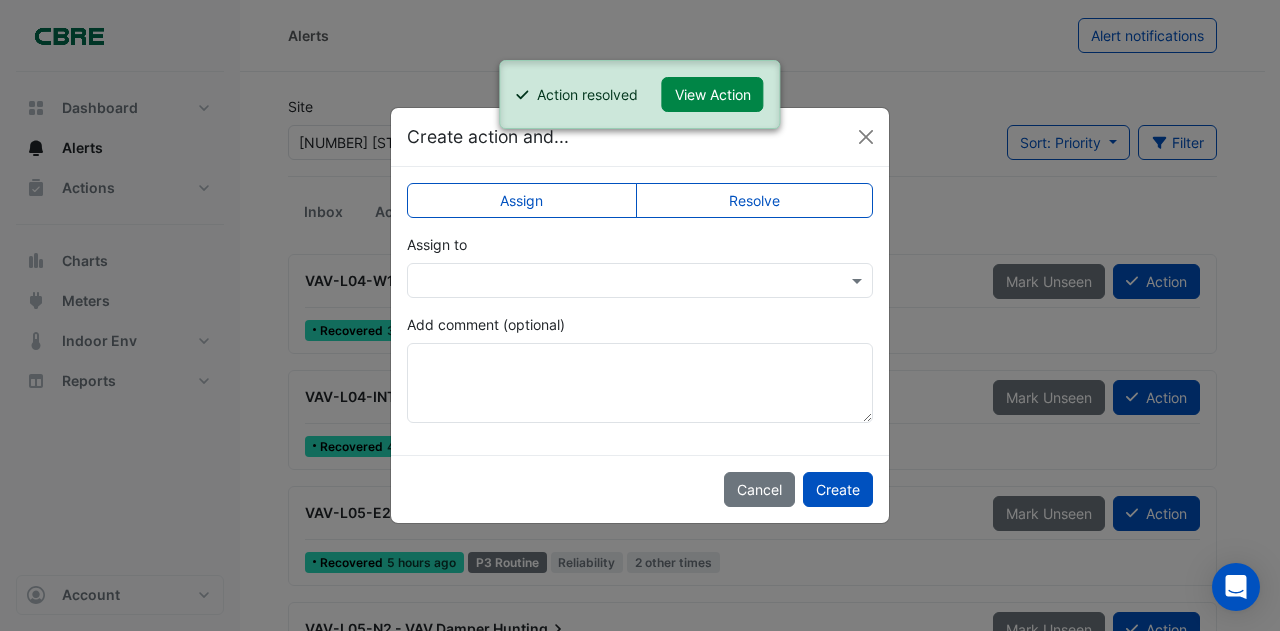 click on "Resolve" 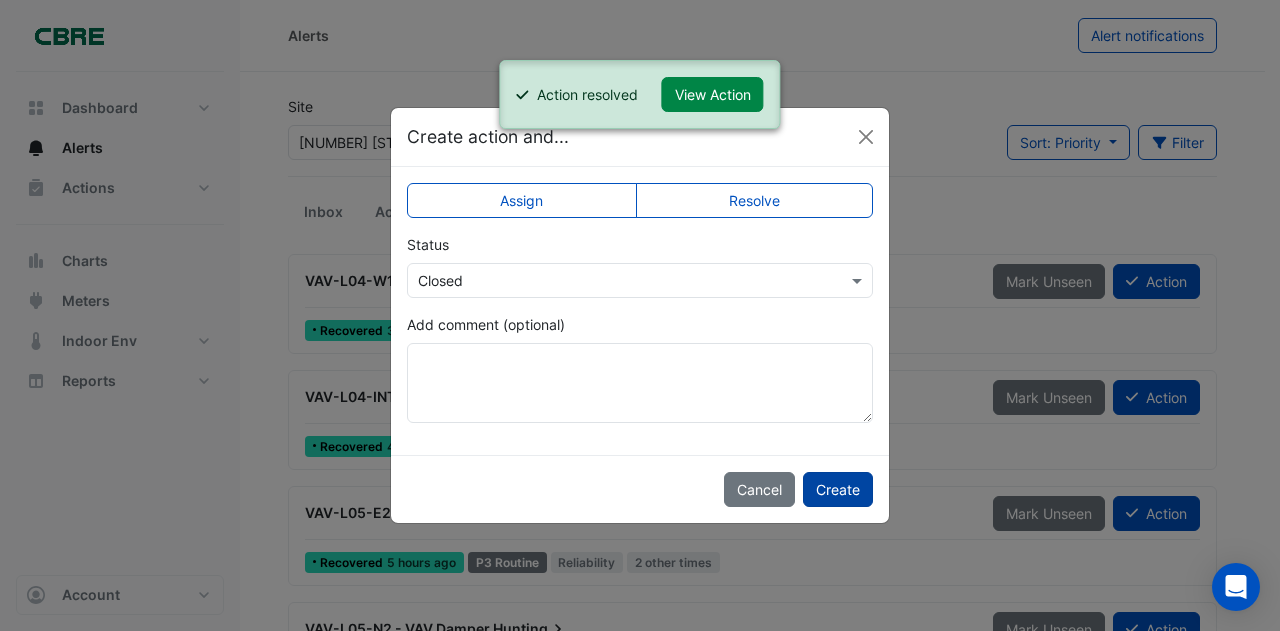 click on "Create" 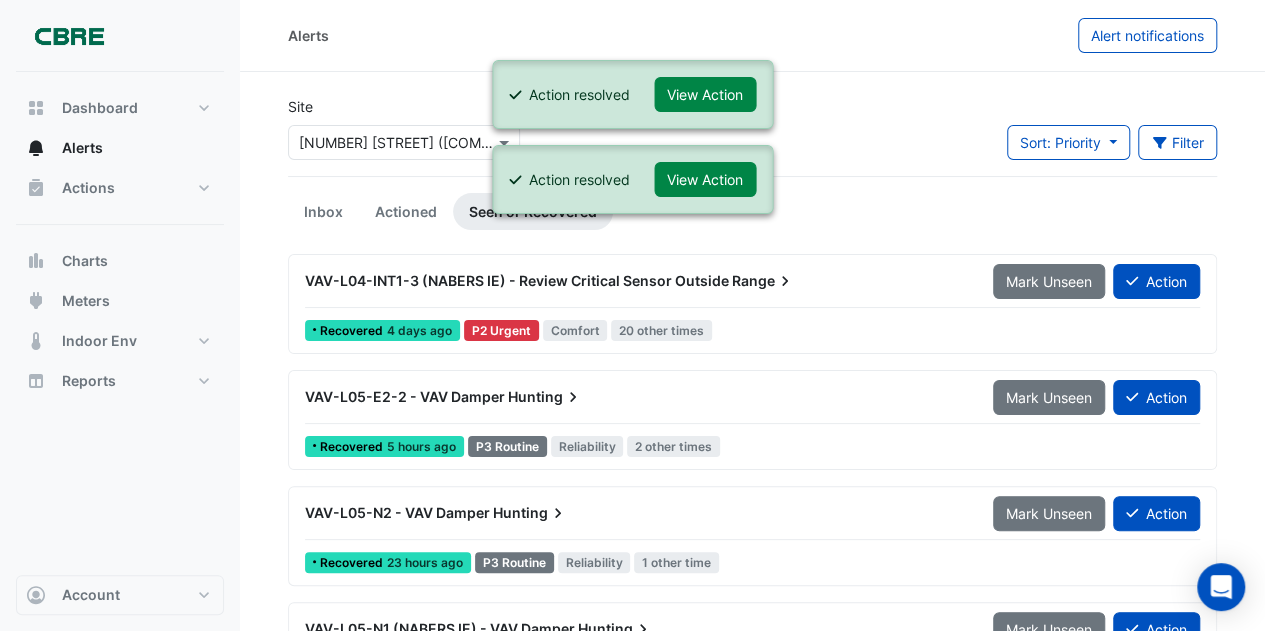 click on "Action" at bounding box center [1156, 281] 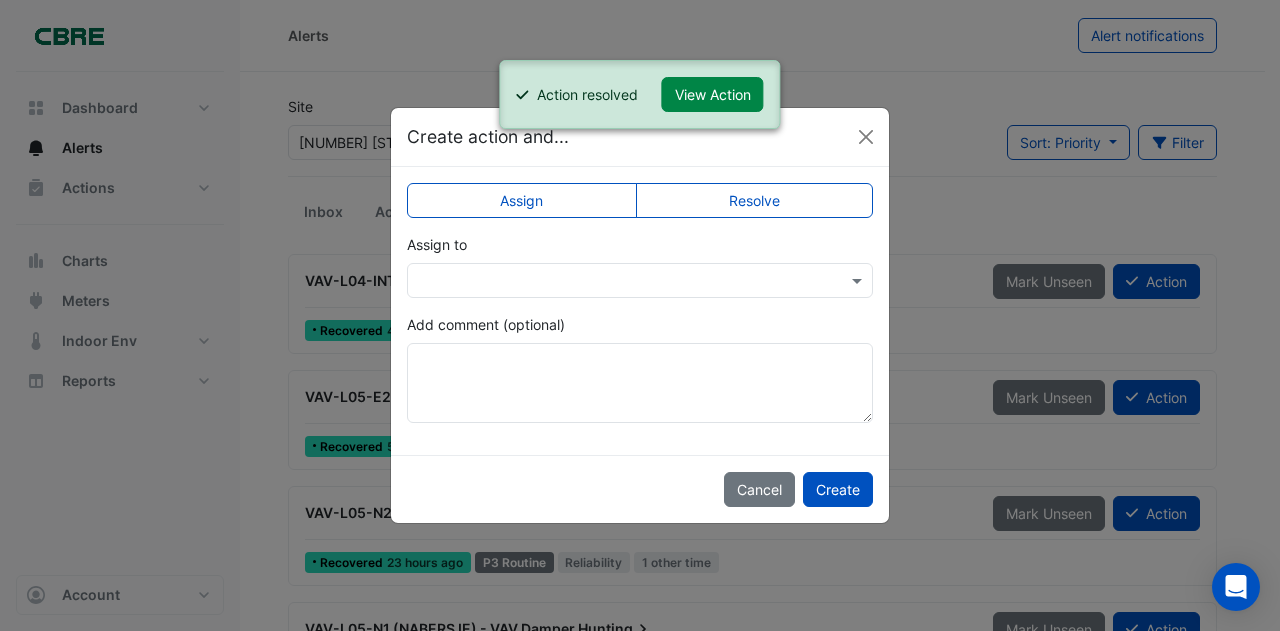 click on "Resolve" 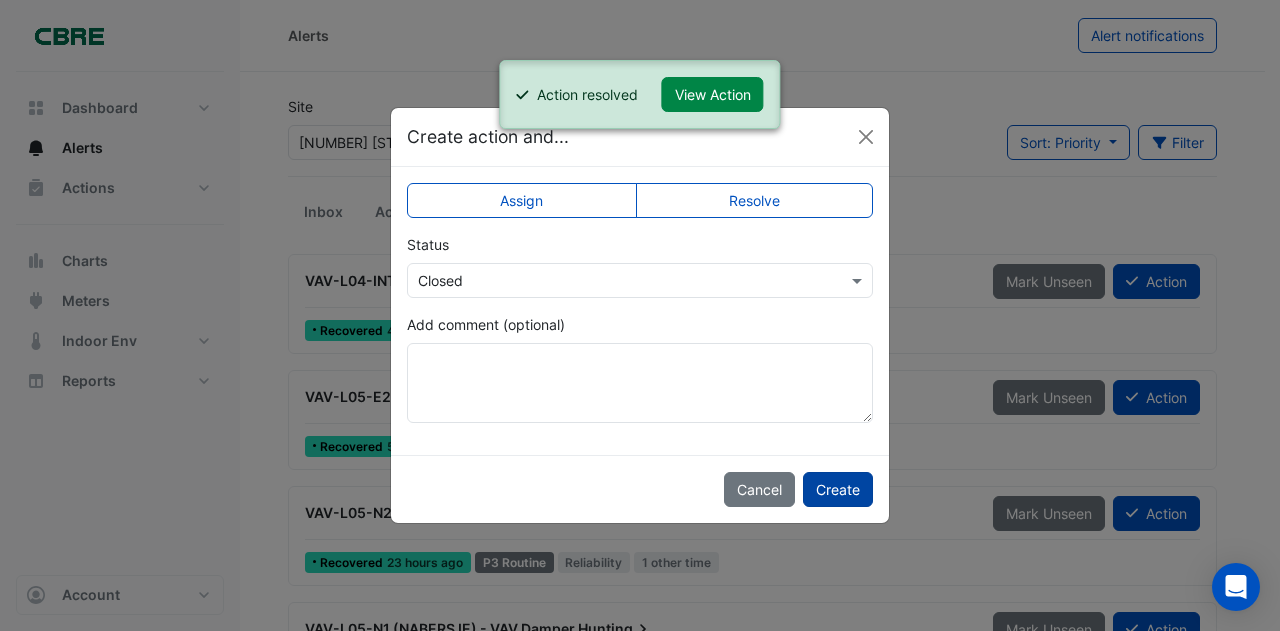 click on "Create" 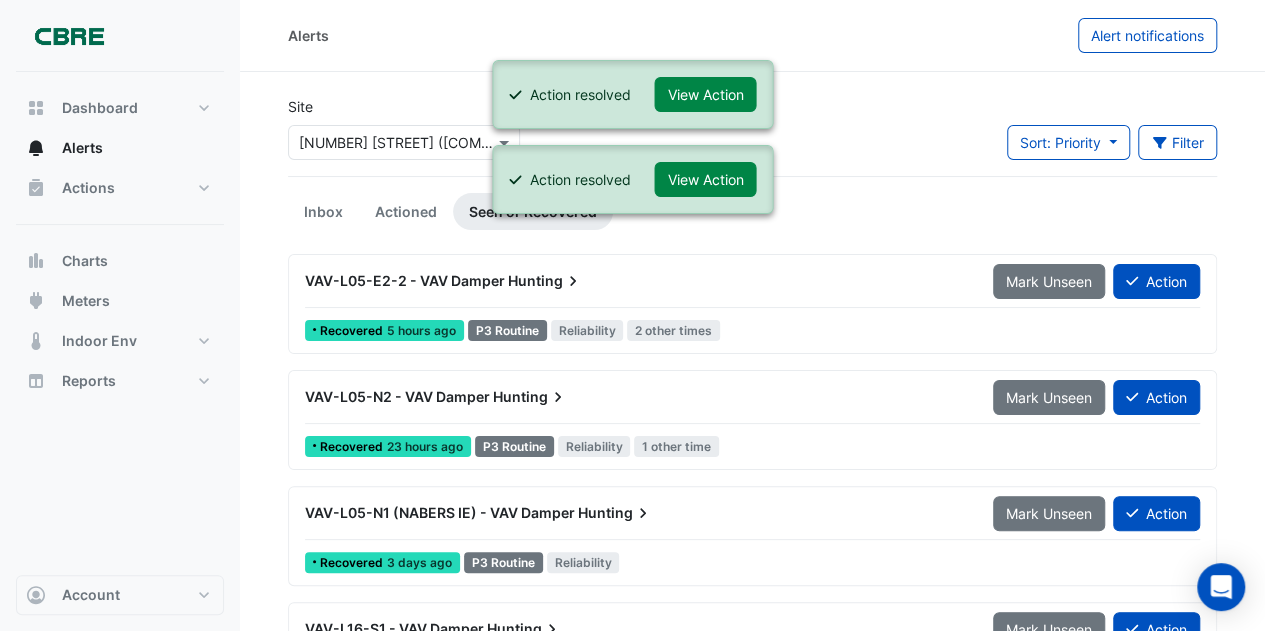 click on "Action" at bounding box center (1156, 281) 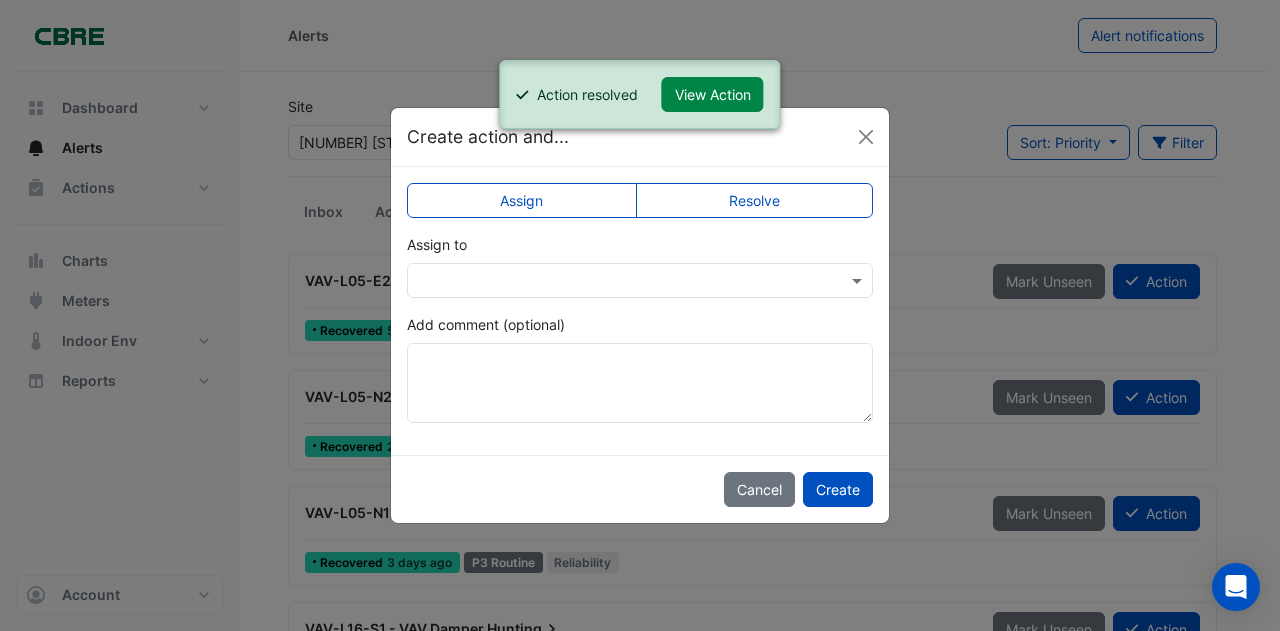 click on "Resolve" 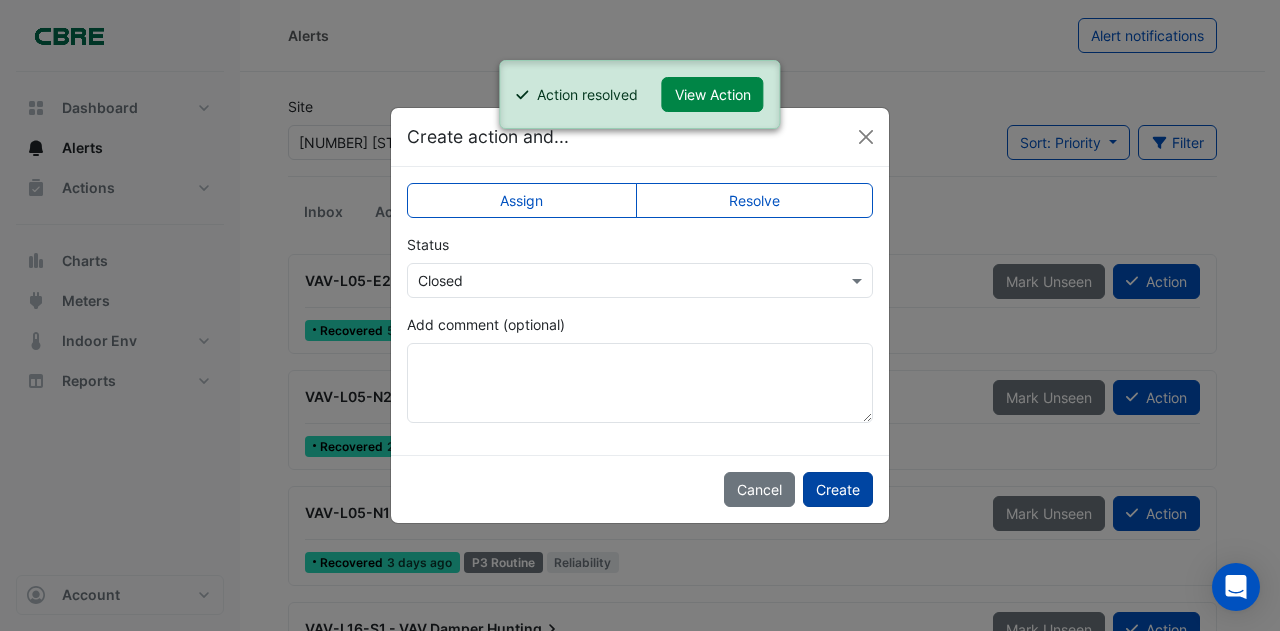 click on "Create" 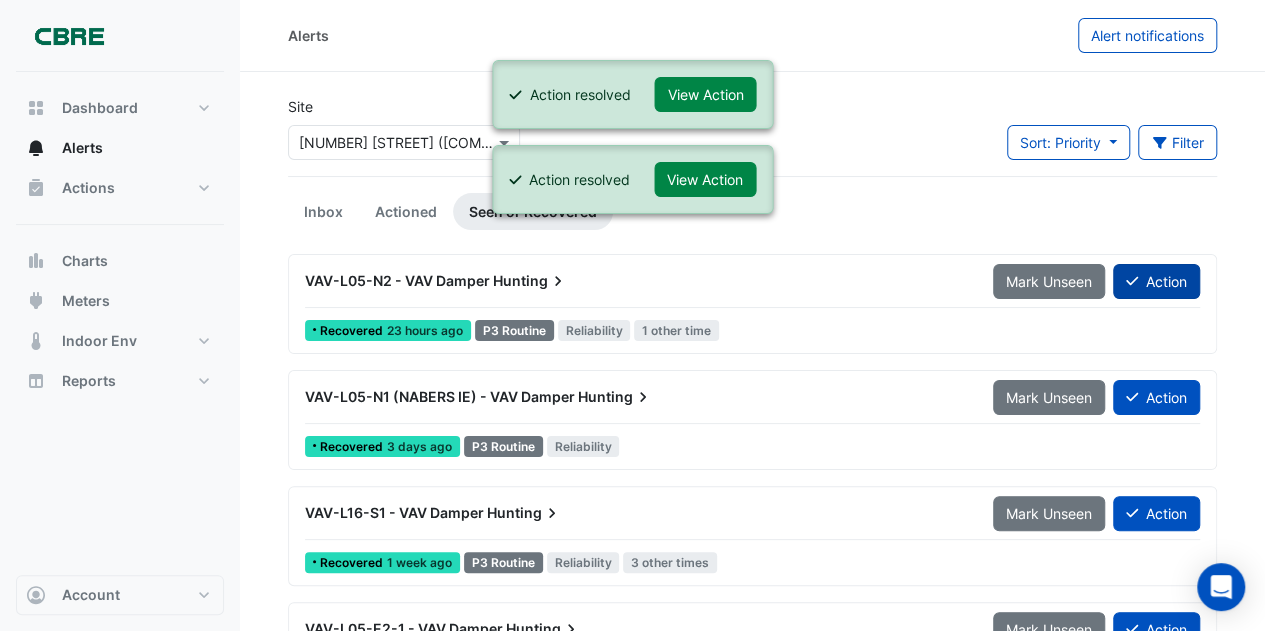 click on "Action" at bounding box center (1156, 281) 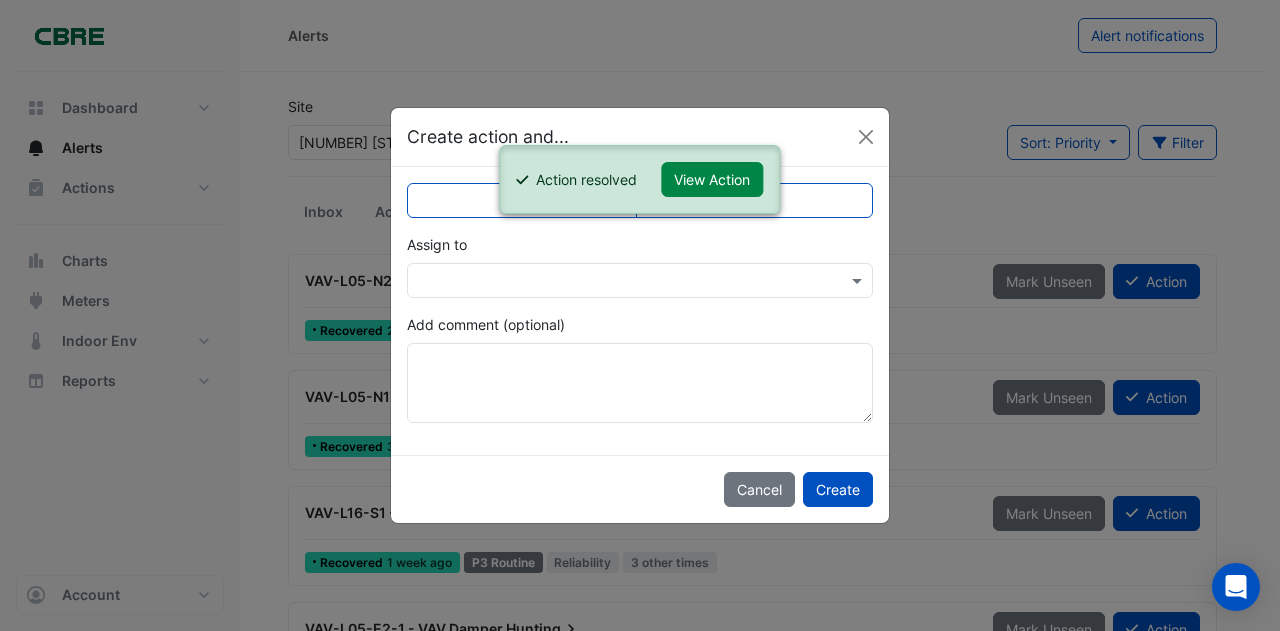 click on "Resolve" 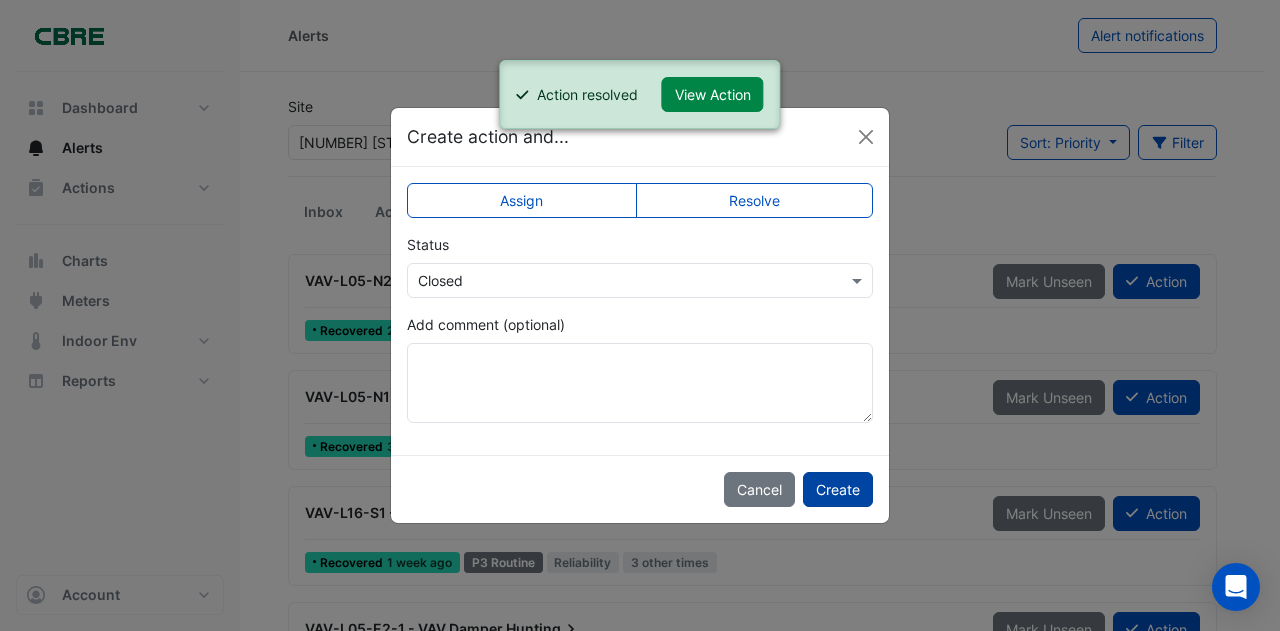 click on "Create" 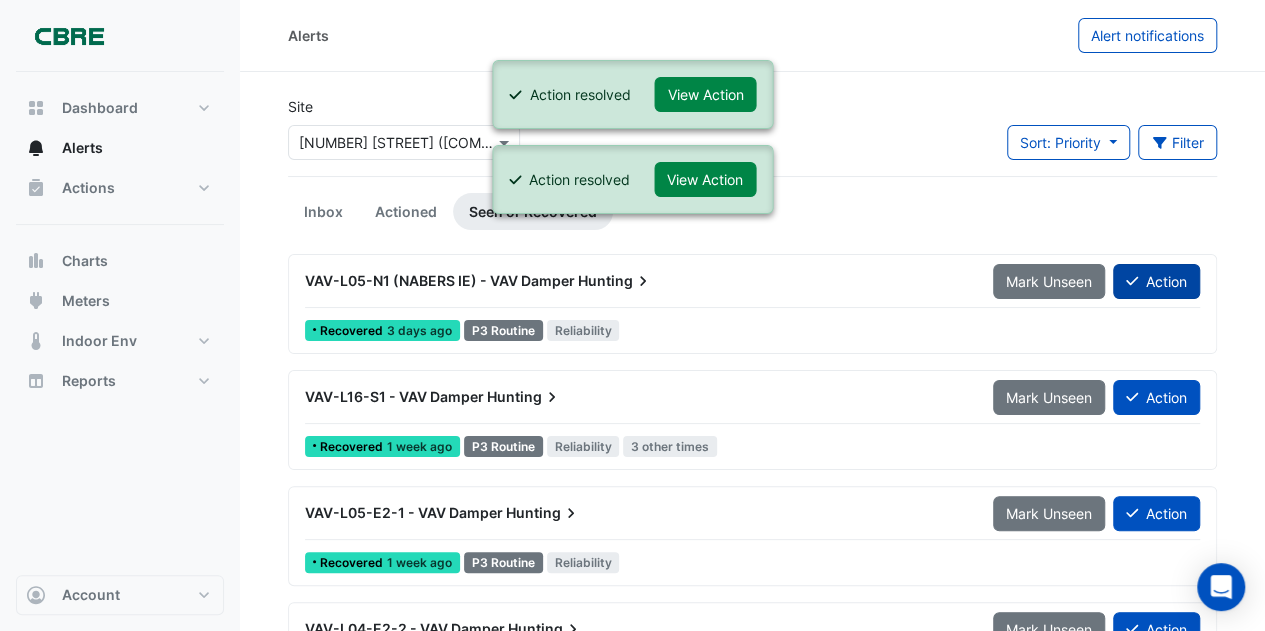 click on "Action" at bounding box center [1156, 281] 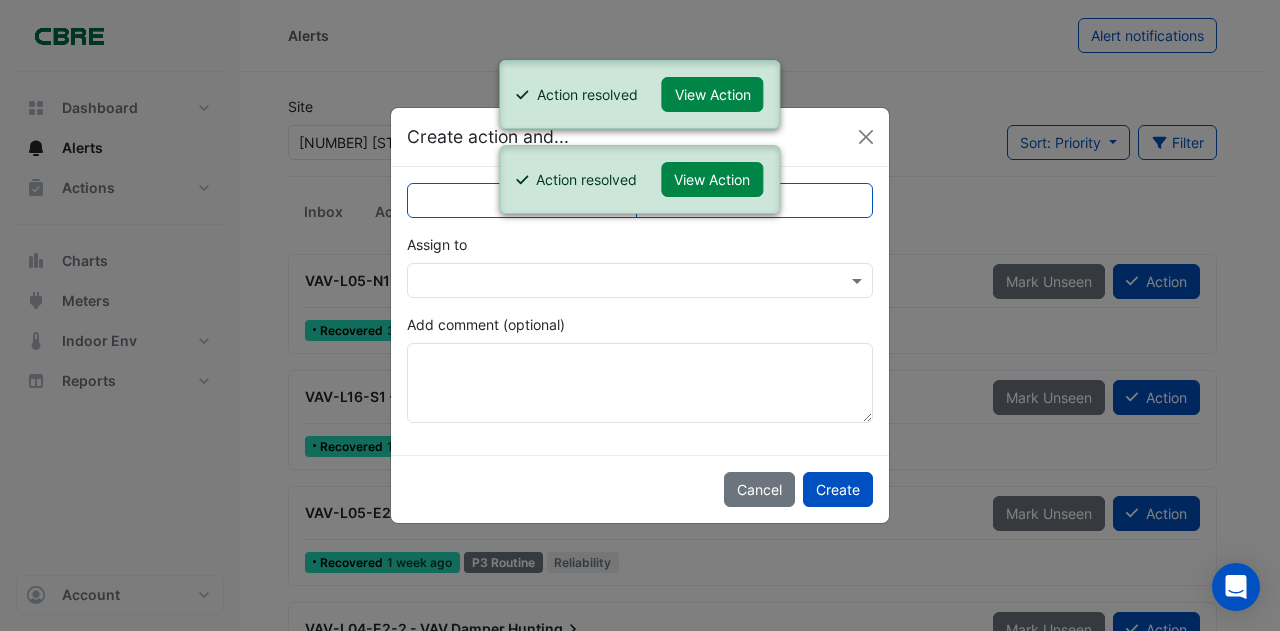 click on "Resolve" 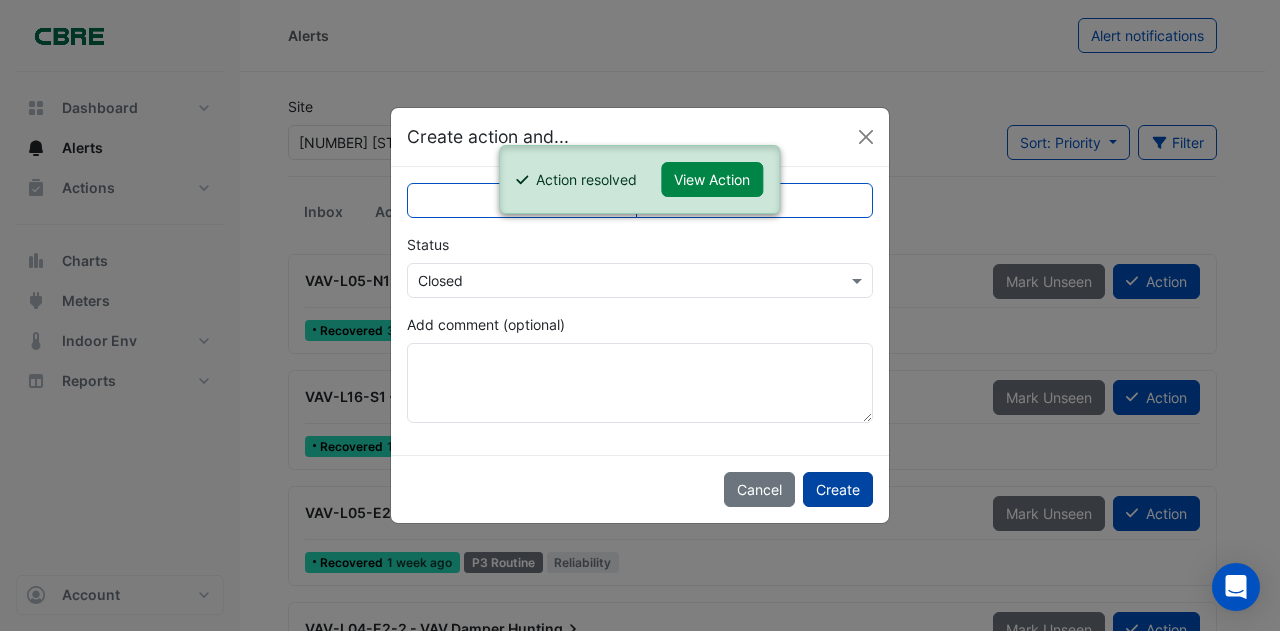 click on "Create" 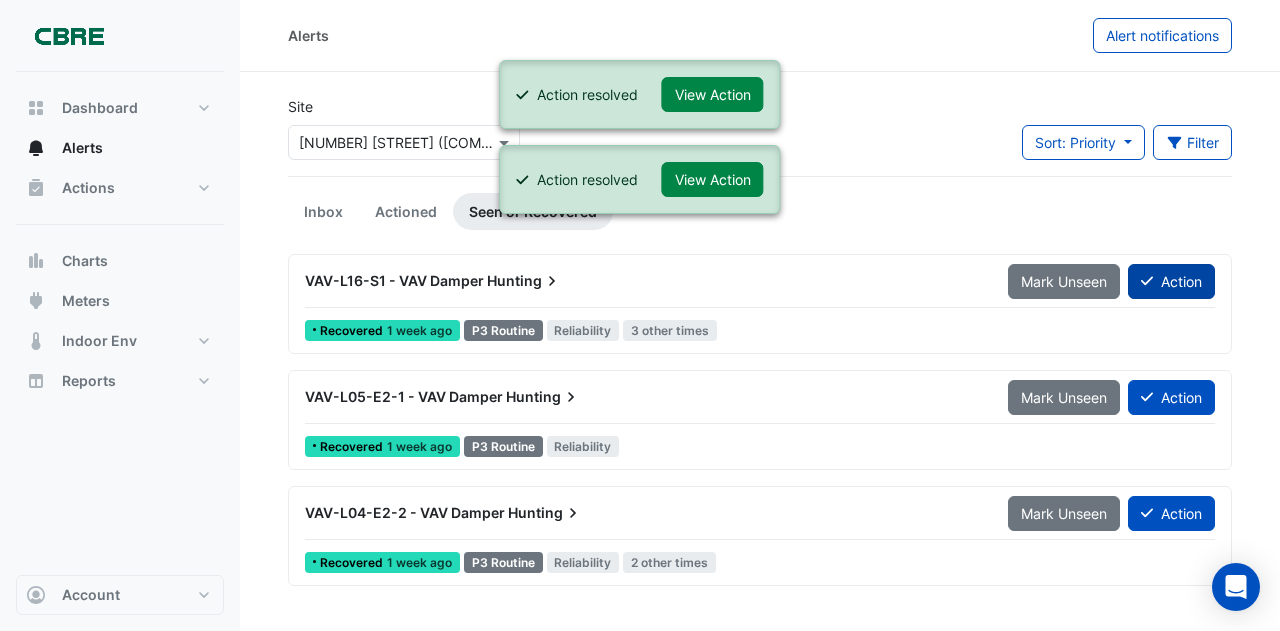 click on "Action" at bounding box center (1171, 281) 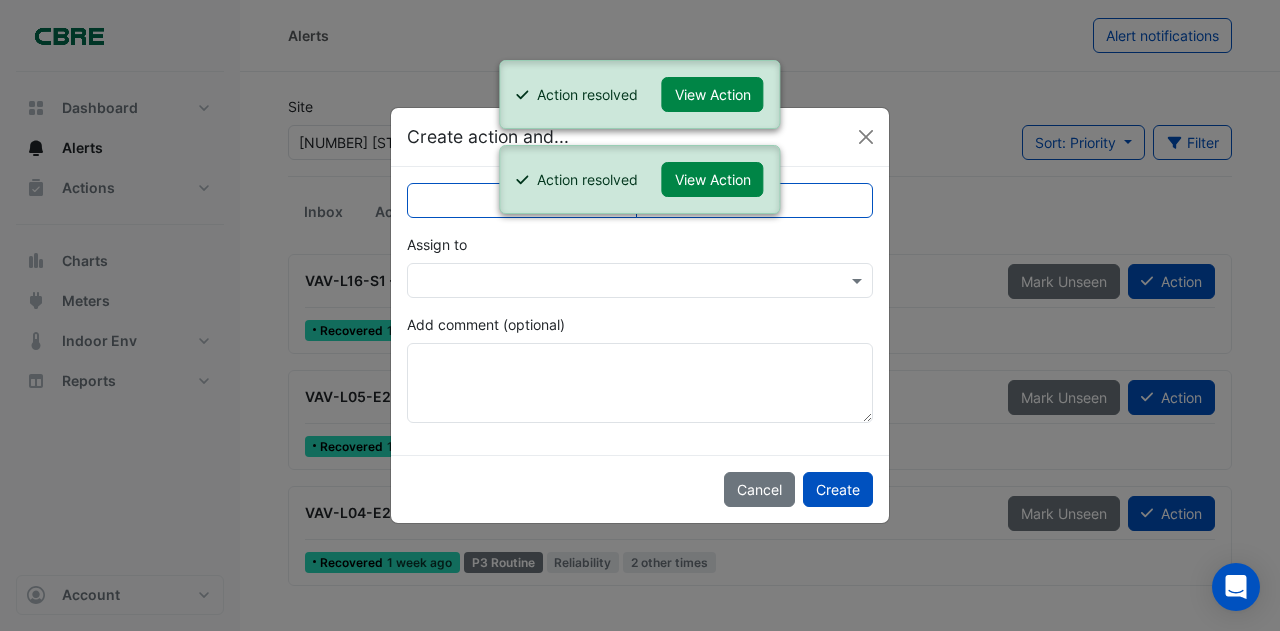 click on "Resolve" 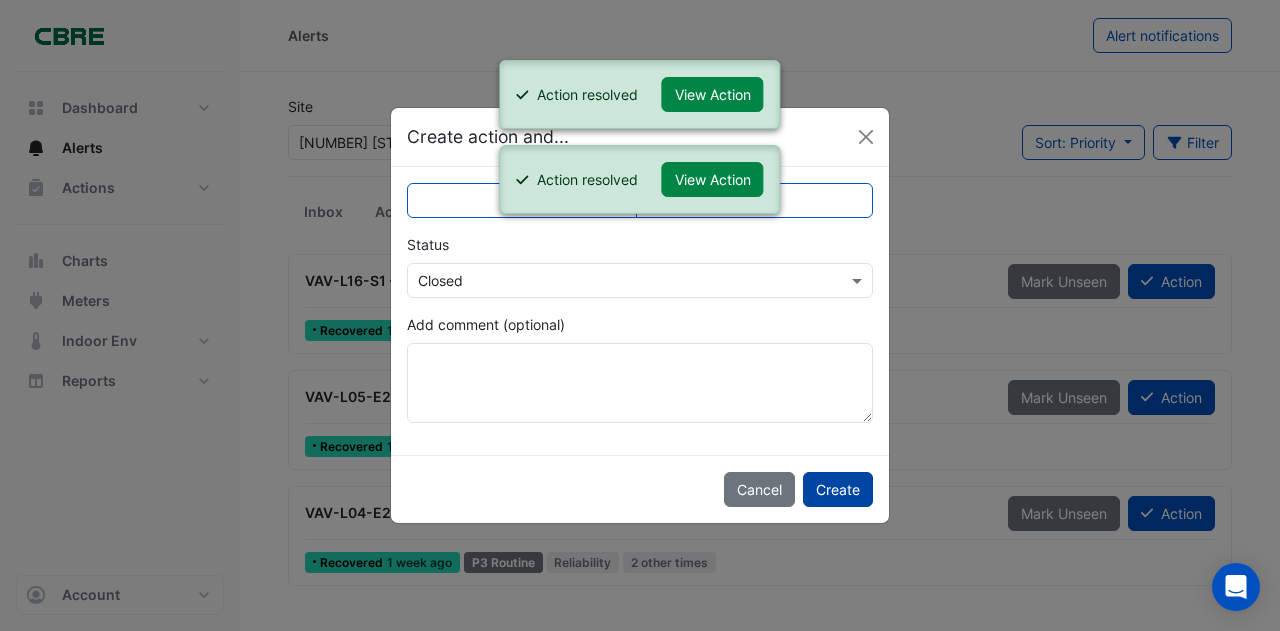 click on "Create" 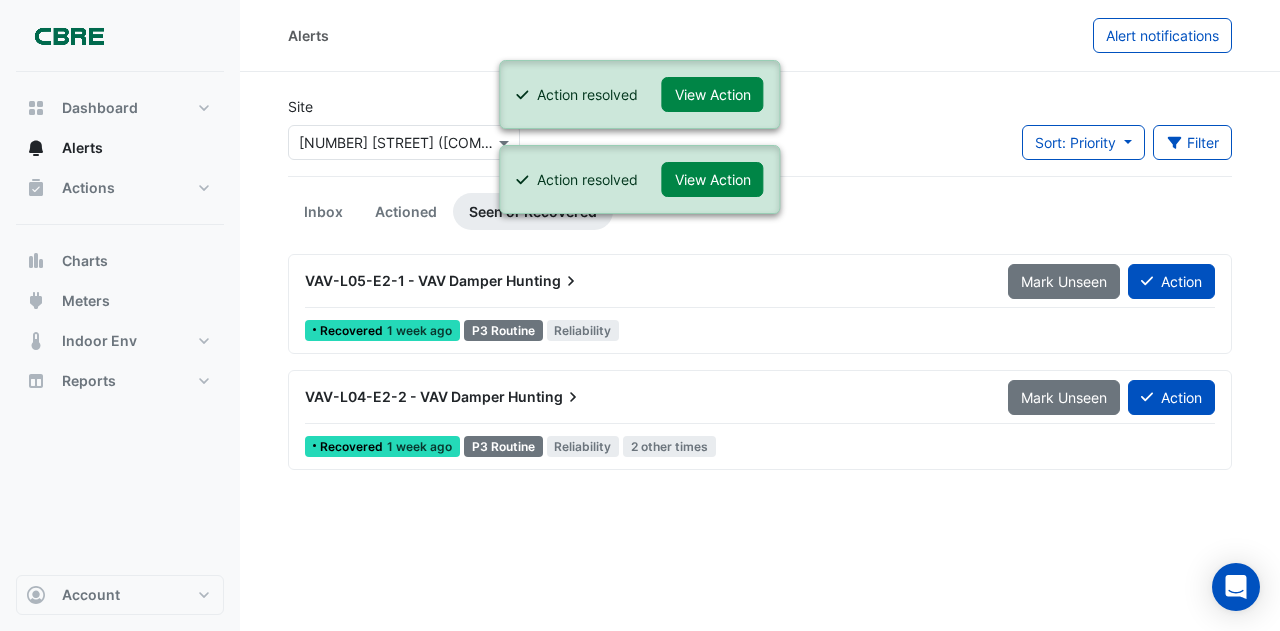 click on "Action" at bounding box center [1171, 281] 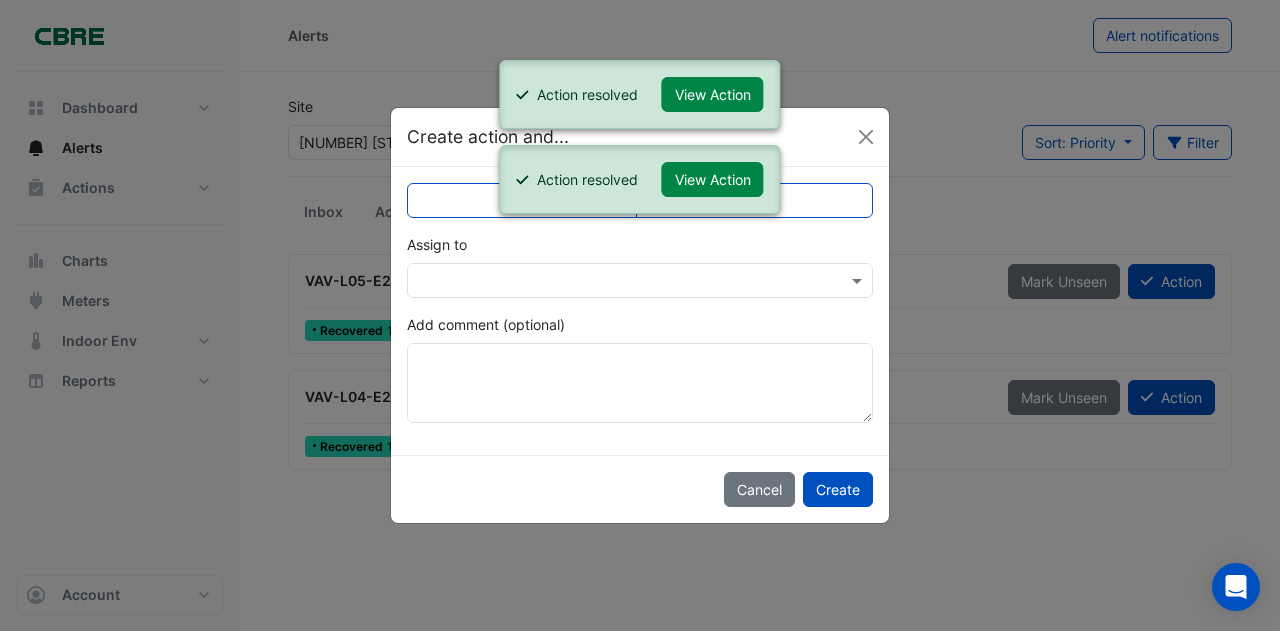 click on "Resolve" 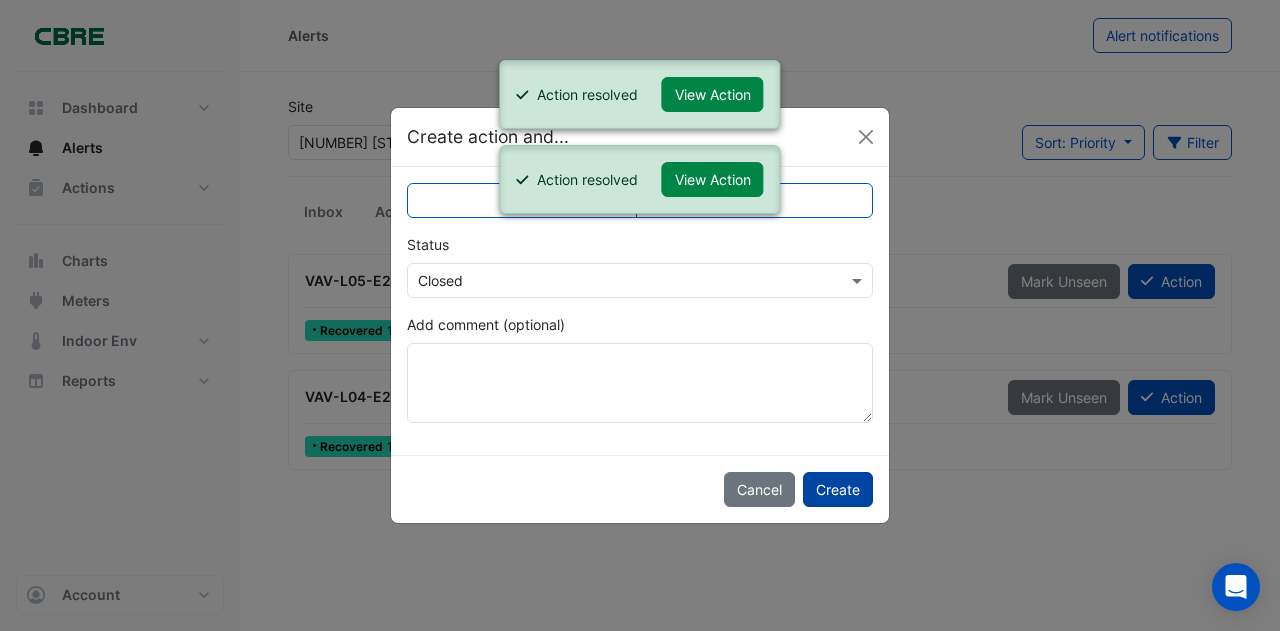 click on "Create" 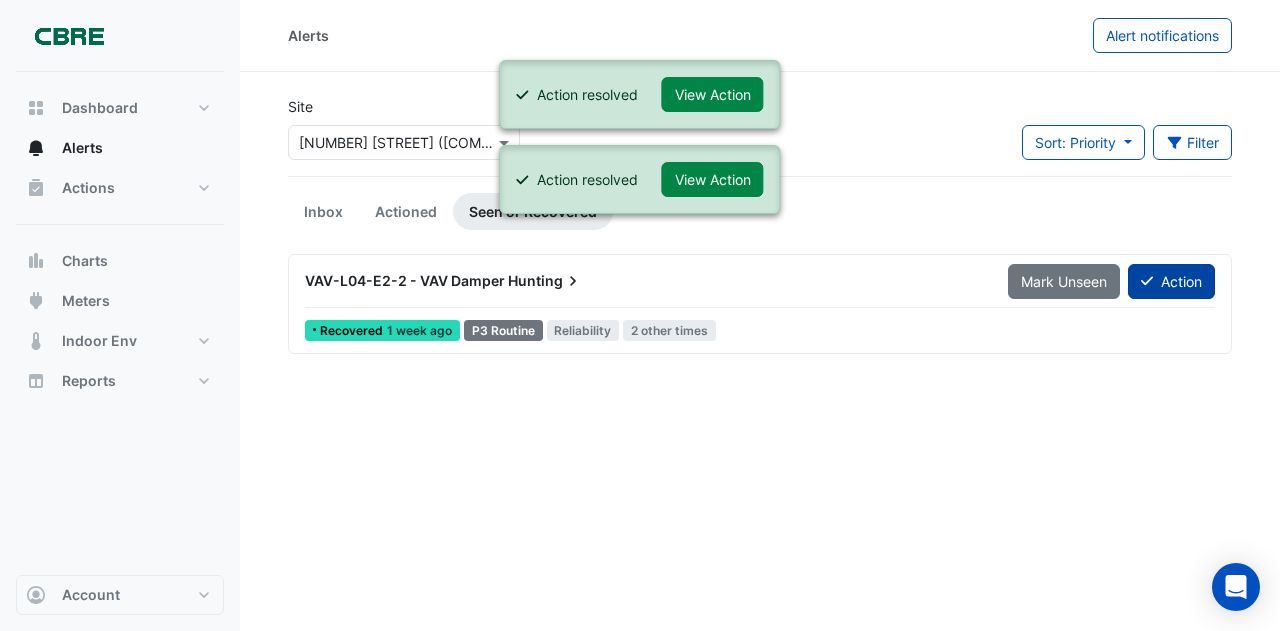 click on "Action" at bounding box center (1171, 281) 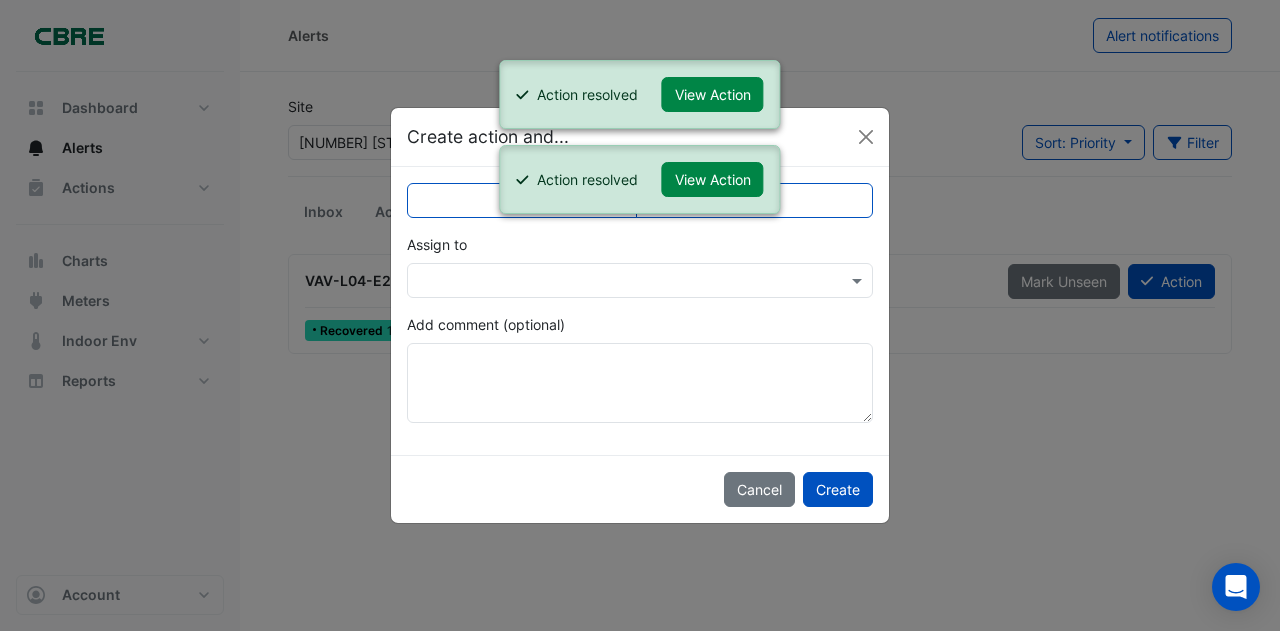 click on "Resolve" 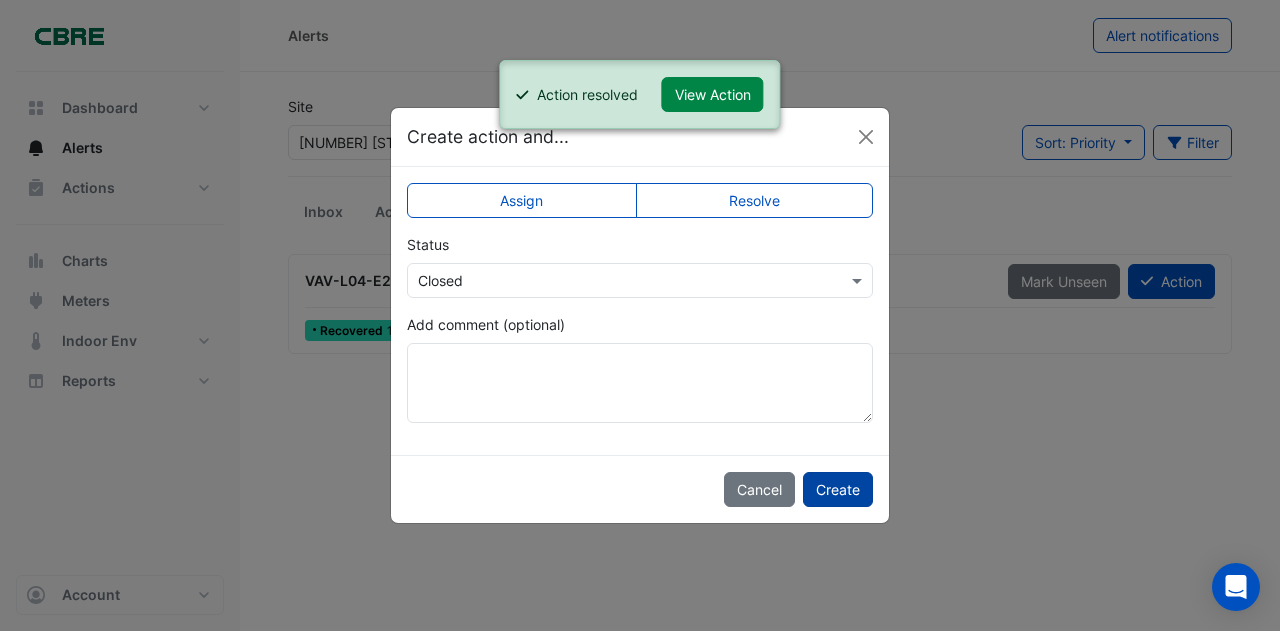 click on "Create" 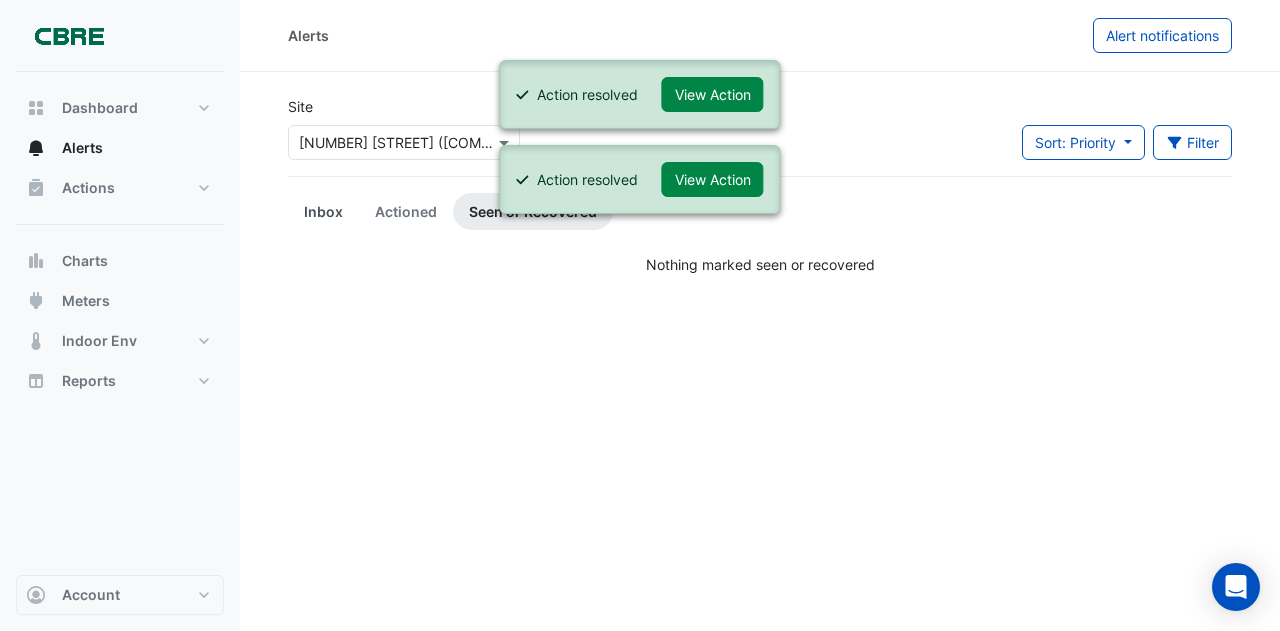 click on "Inbox" at bounding box center [323, 211] 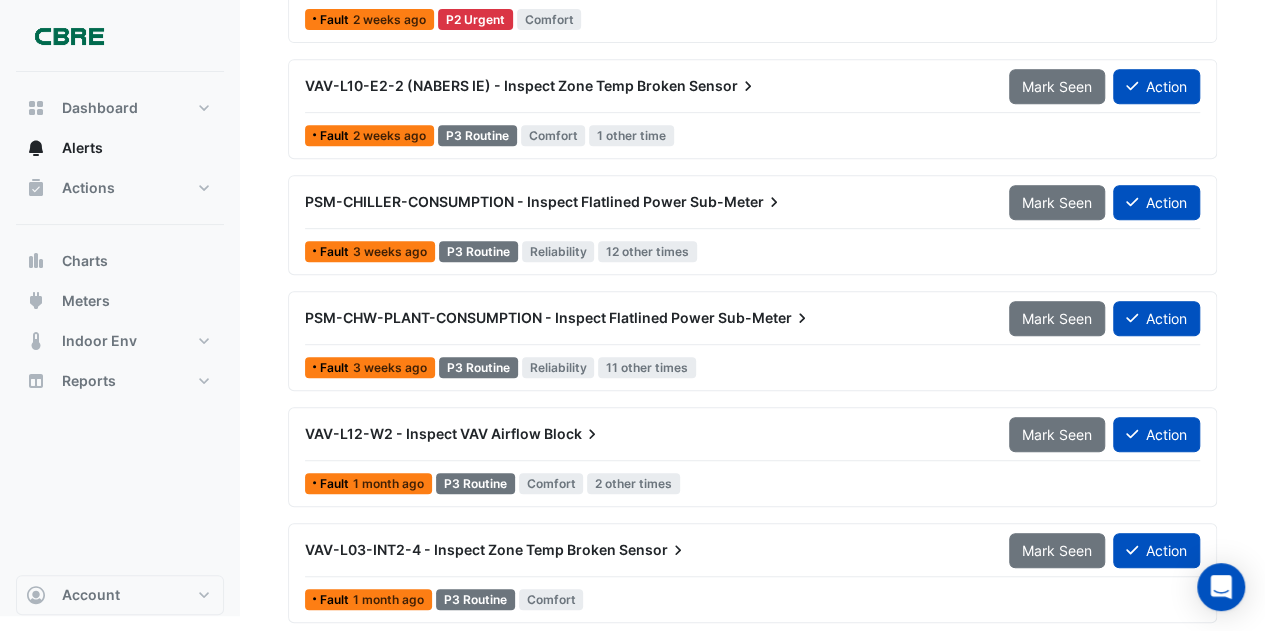 scroll, scrollTop: 0, scrollLeft: 0, axis: both 